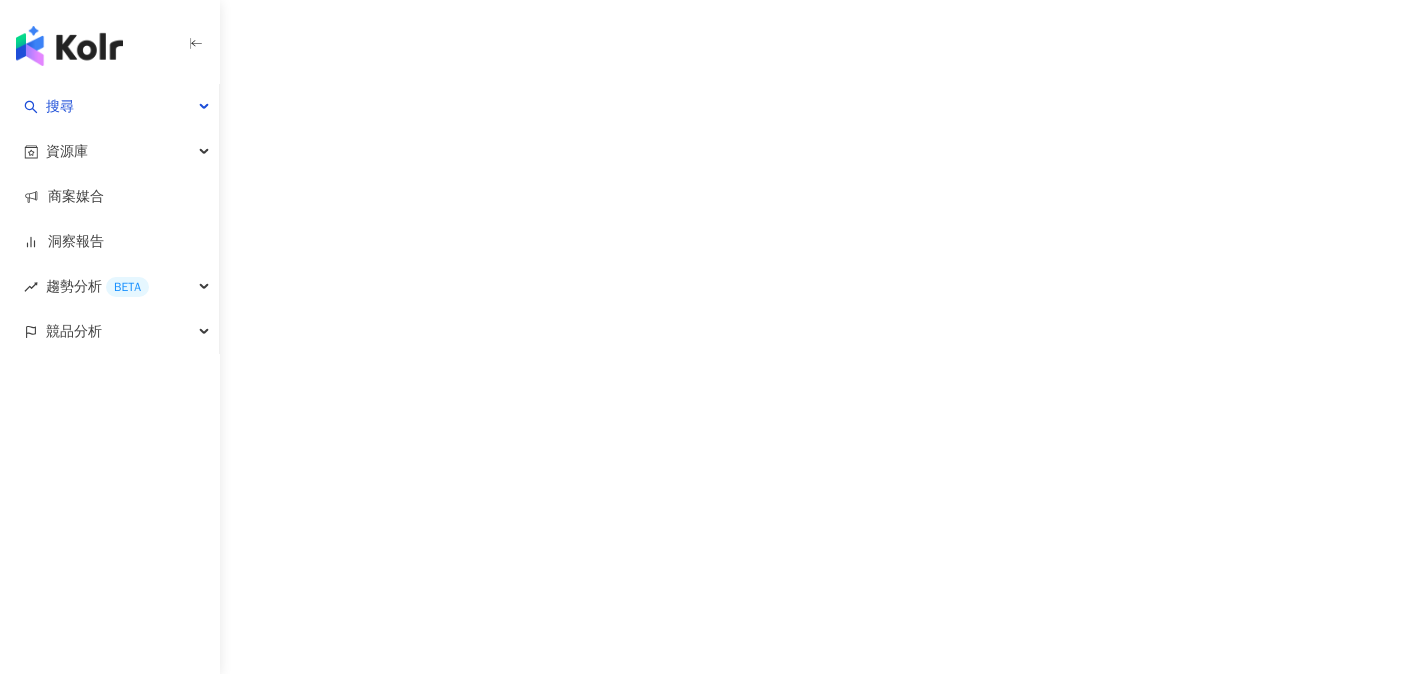 scroll, scrollTop: 0, scrollLeft: 0, axis: both 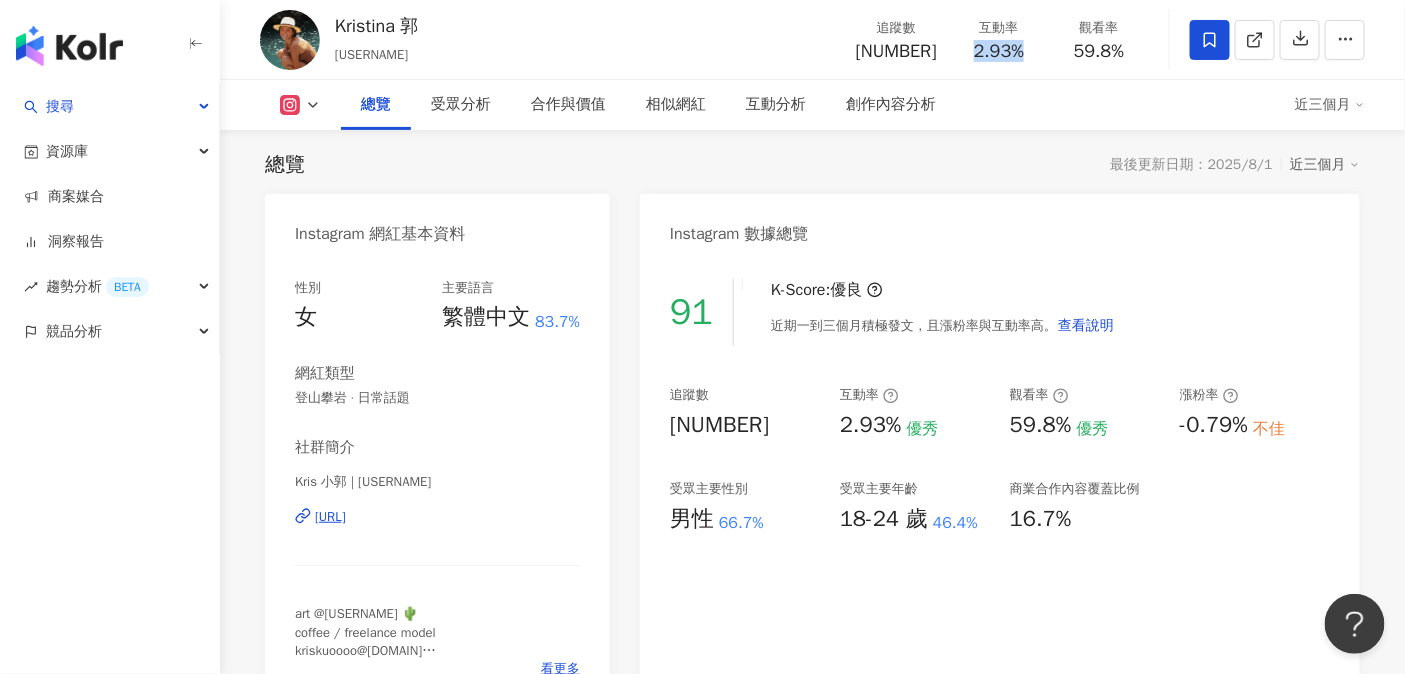 drag, startPoint x: 973, startPoint y: 47, endPoint x: 1044, endPoint y: 61, distance: 72.36712 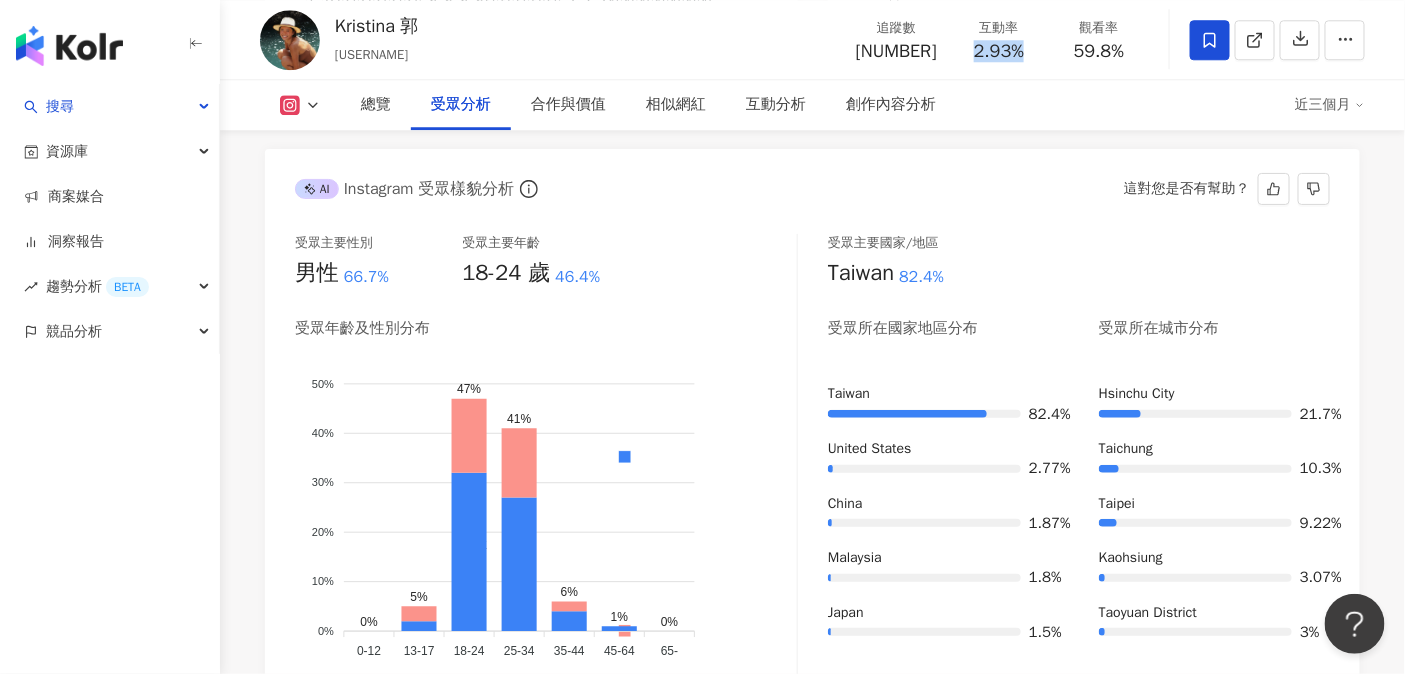 scroll, scrollTop: 1788, scrollLeft: 0, axis: vertical 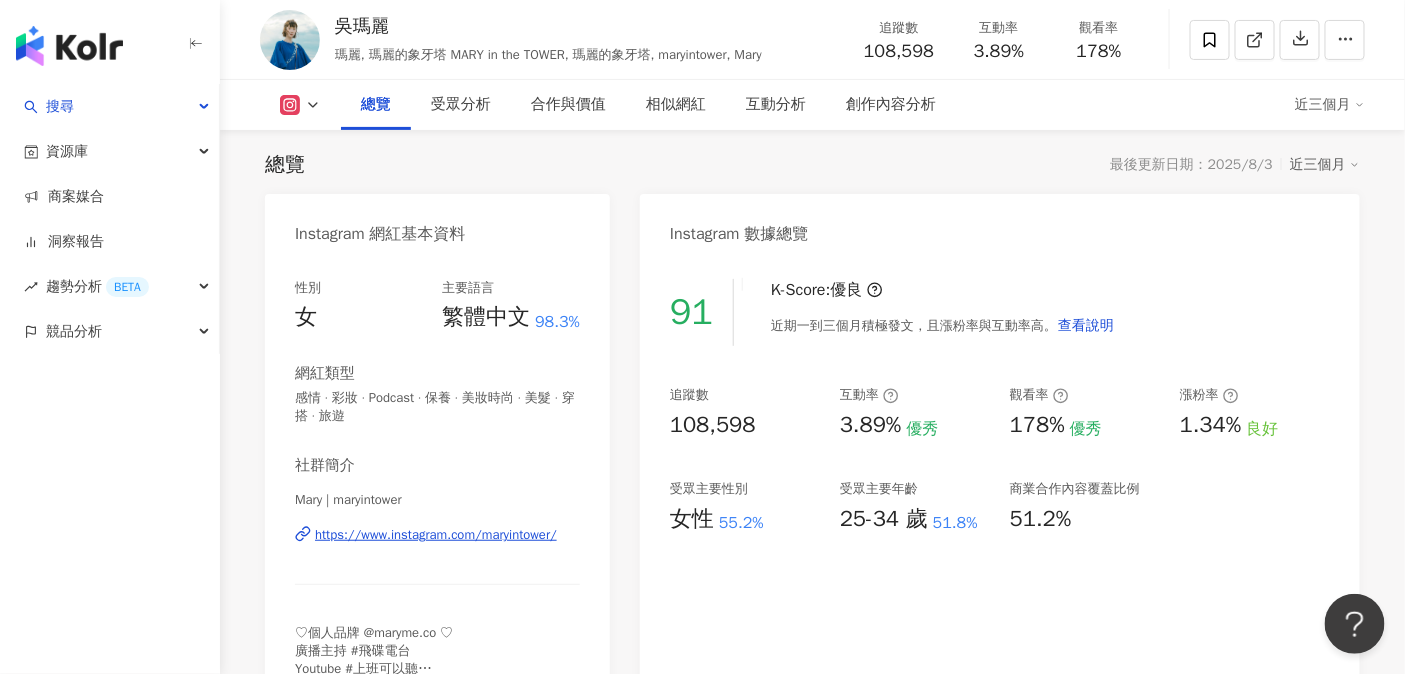 click on "性別   女 主要語言   繁體中文 98.3% 網紅類型 感情 · 彩妝 · Podcast · 保養 · 美妝時尚 · 美髮 · 穿搭 · 旅遊 社群簡介 Mary | maryintower https://www.instagram.com/maryintower/ ♡個人品牌 @maryme.co ♡
廣播主持  #飛碟電台
Youtube   #上班可以聽
Podcast   #馬克信箱
日常穿搭  #瑪的穿這什麼 看更多" at bounding box center (437, 492) 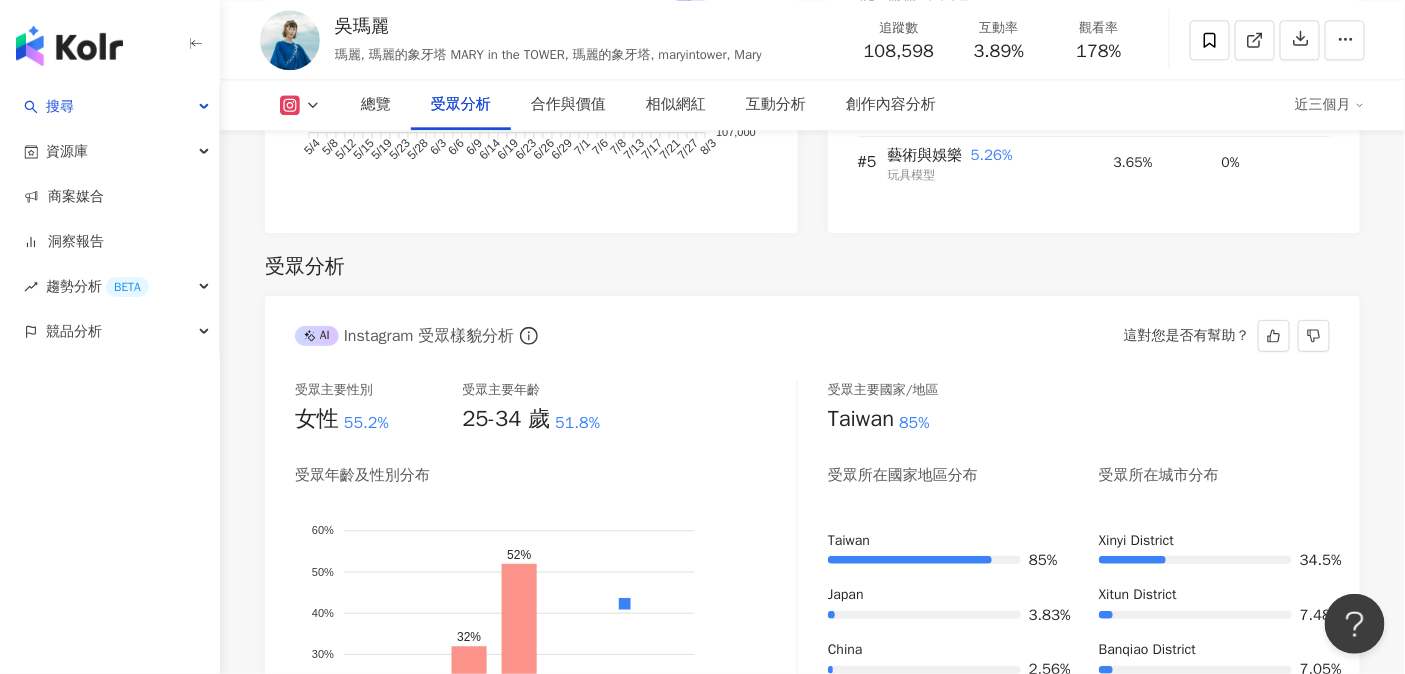 scroll, scrollTop: 1848, scrollLeft: 0, axis: vertical 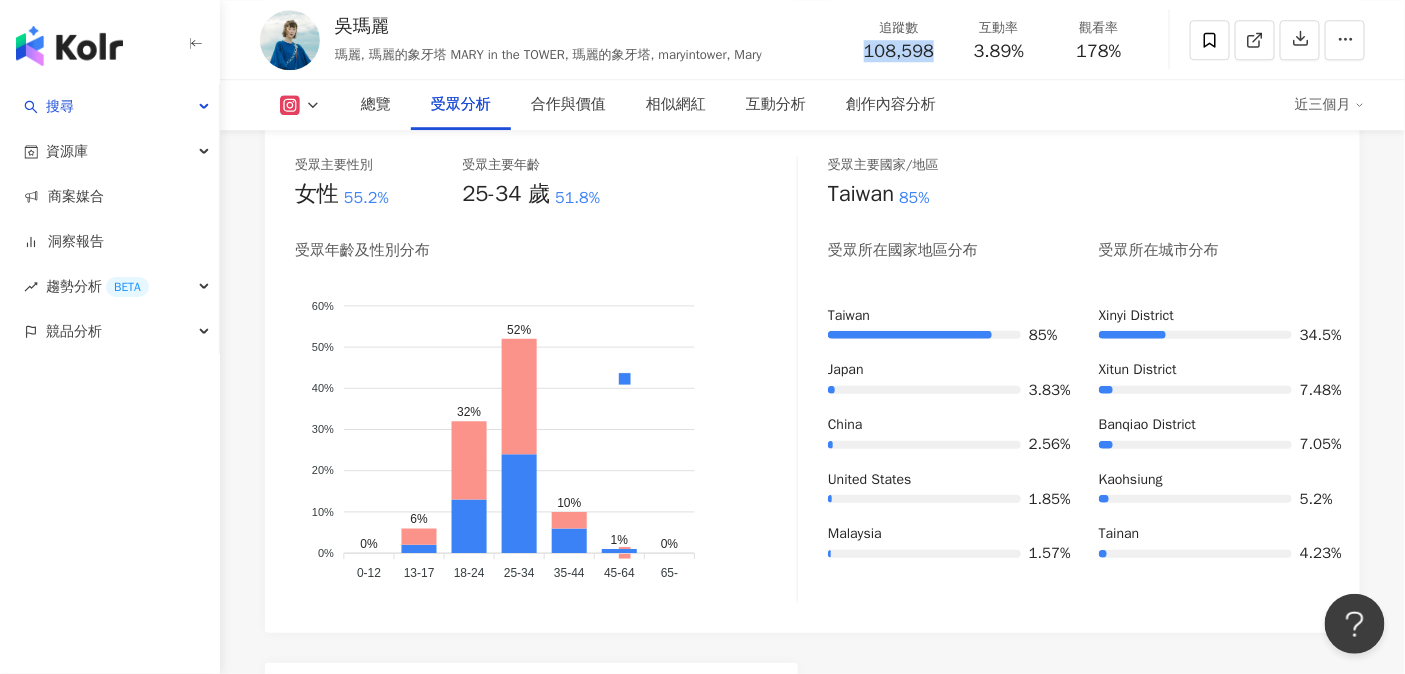 drag, startPoint x: 868, startPoint y: 54, endPoint x: 933, endPoint y: 57, distance: 65.06919 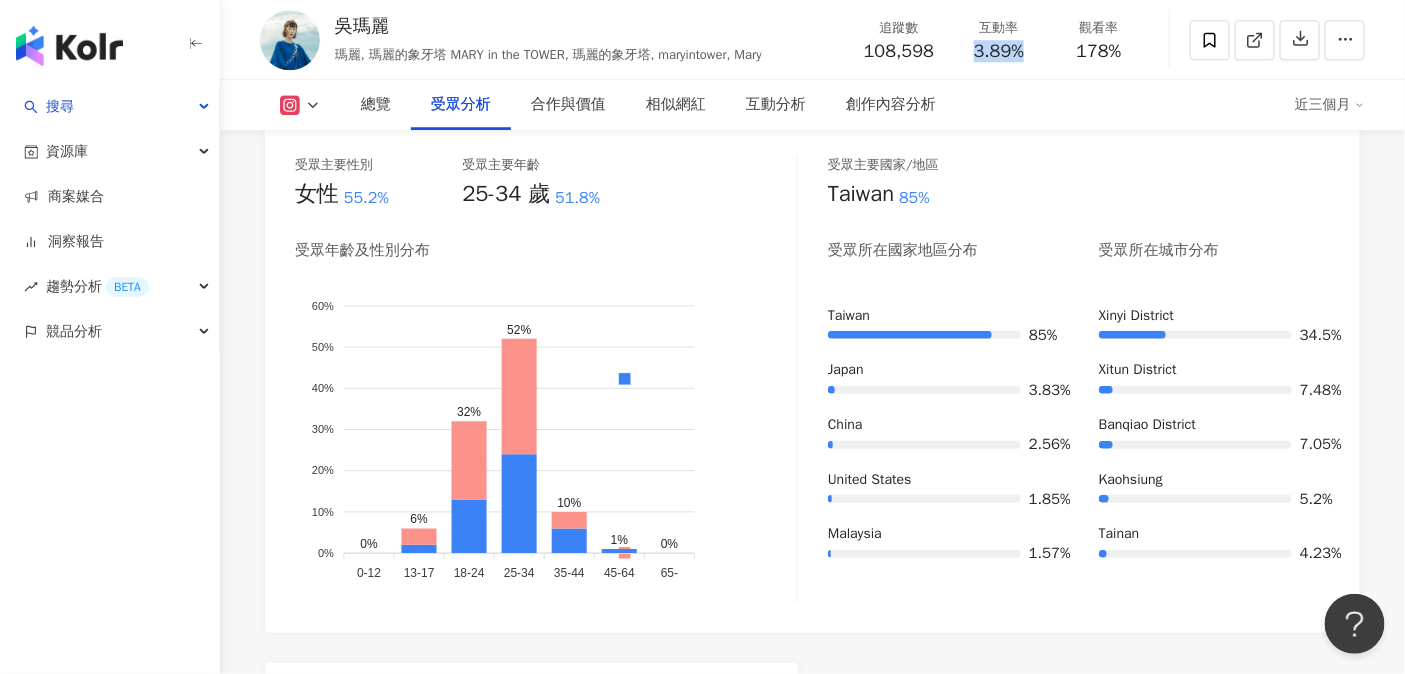drag, startPoint x: 984, startPoint y: 48, endPoint x: 1036, endPoint y: 57, distance: 52.773098 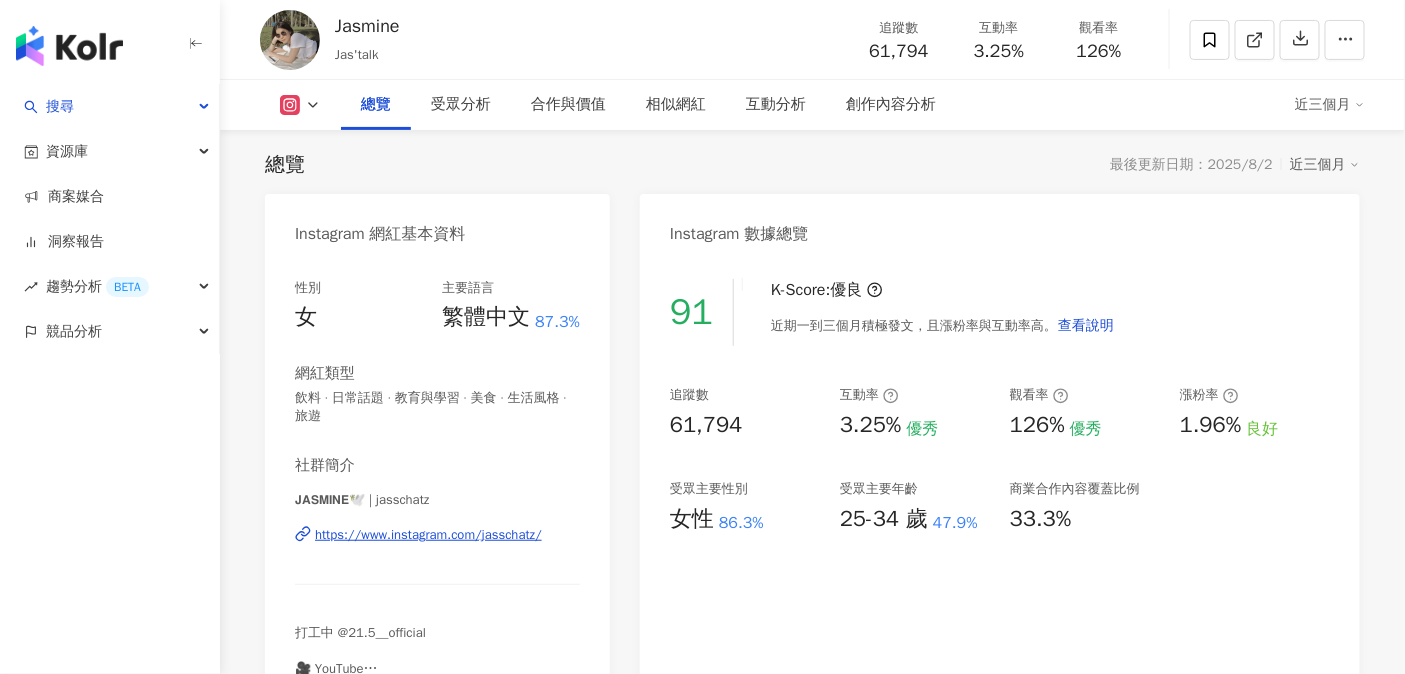 scroll, scrollTop: 122, scrollLeft: 0, axis: vertical 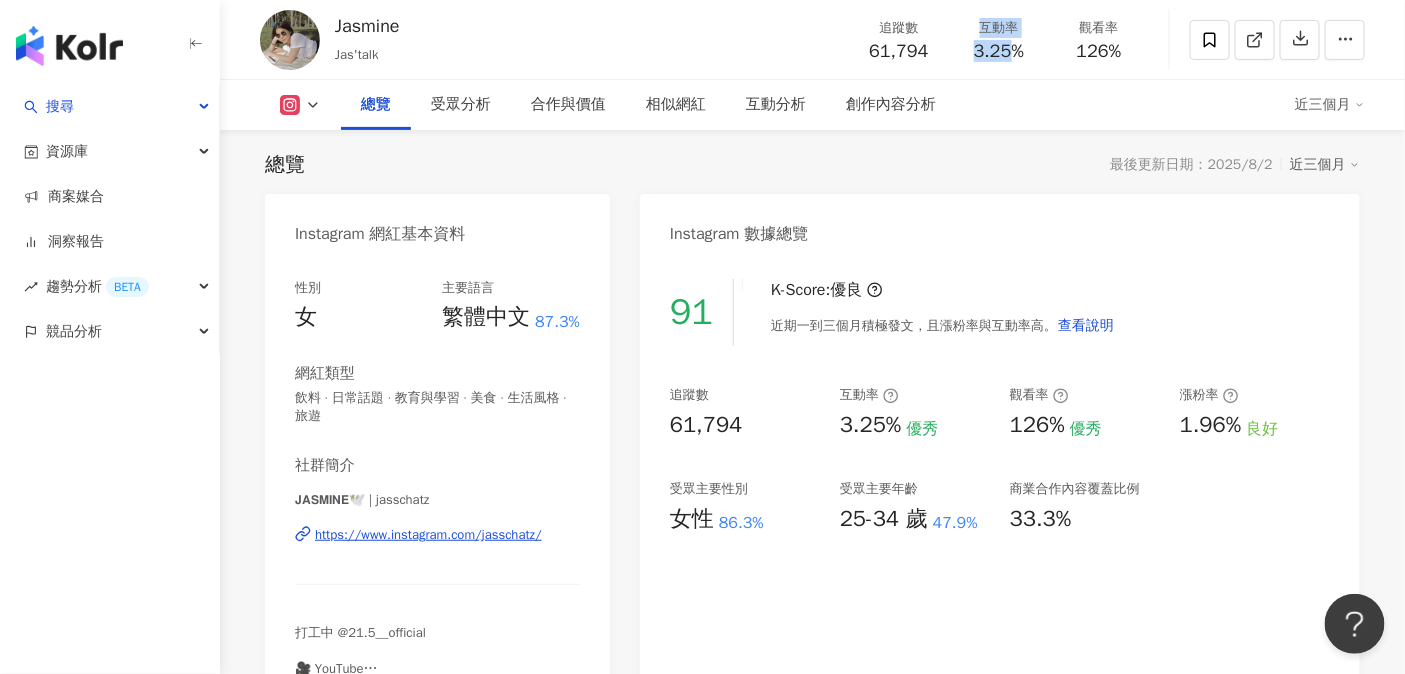 drag, startPoint x: 964, startPoint y: 37, endPoint x: 1014, endPoint y: 46, distance: 50.803543 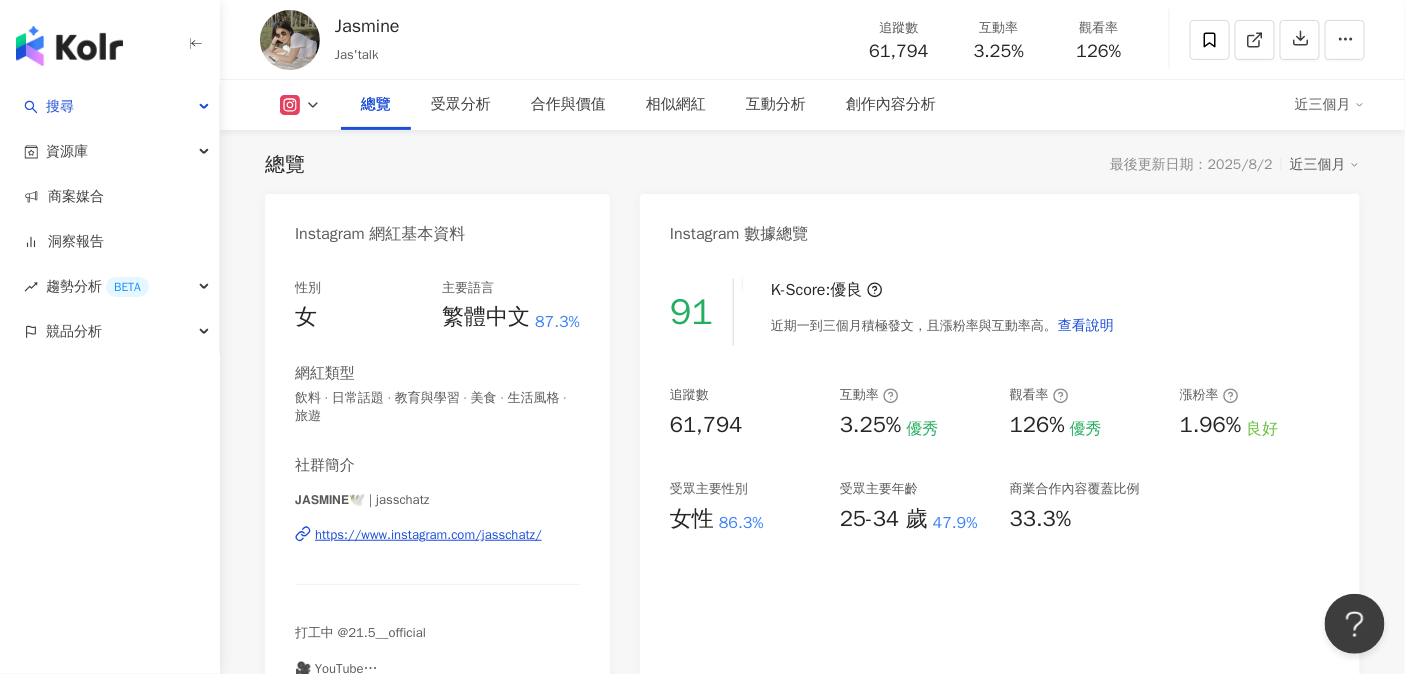 click on "3.25%" at bounding box center (999, 52) 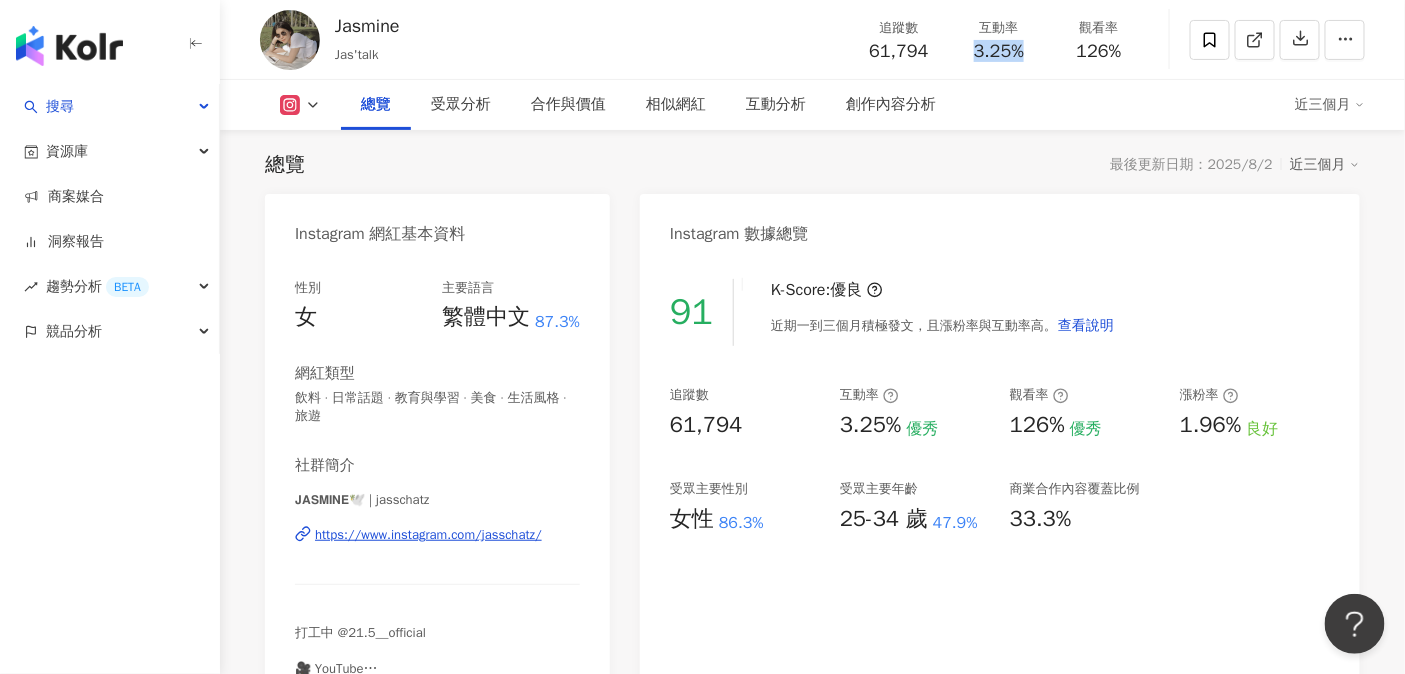 drag, startPoint x: 1020, startPoint y: 52, endPoint x: 975, endPoint y: 53, distance: 45.01111 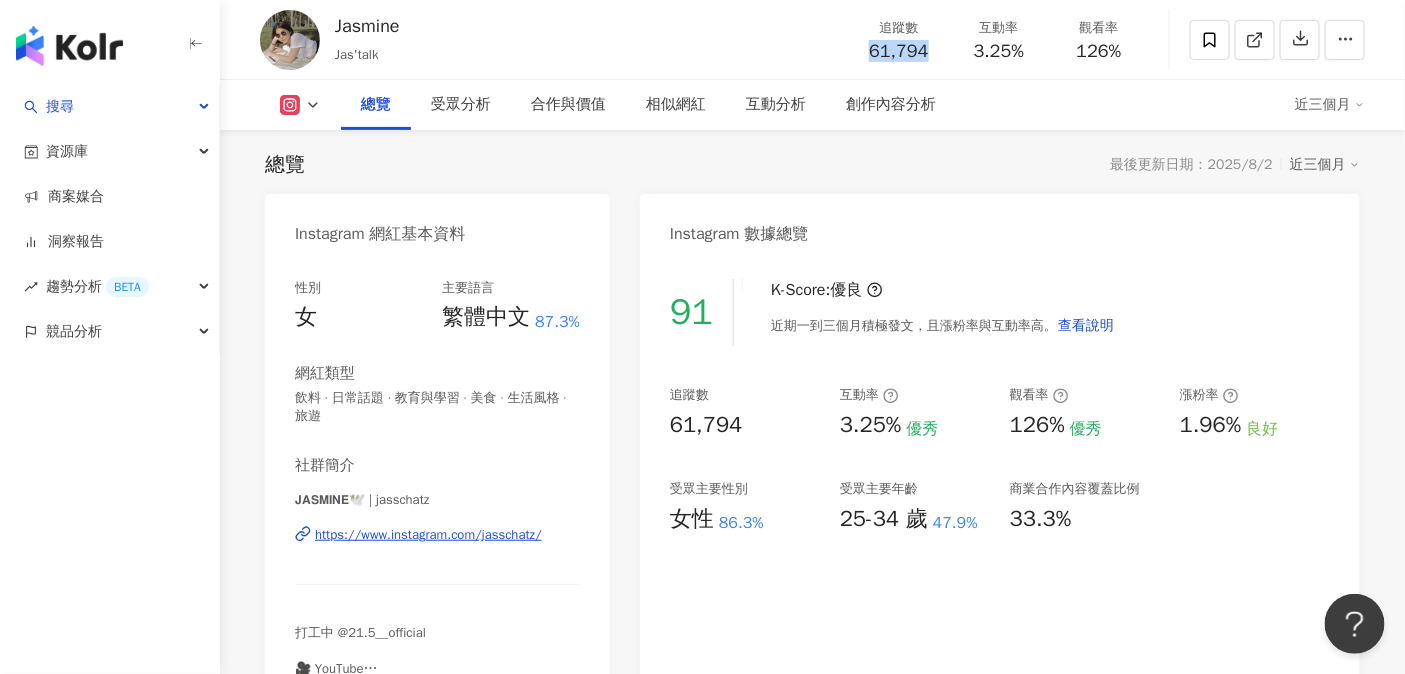 drag, startPoint x: 875, startPoint y: 47, endPoint x: 941, endPoint y: 53, distance: 66.27216 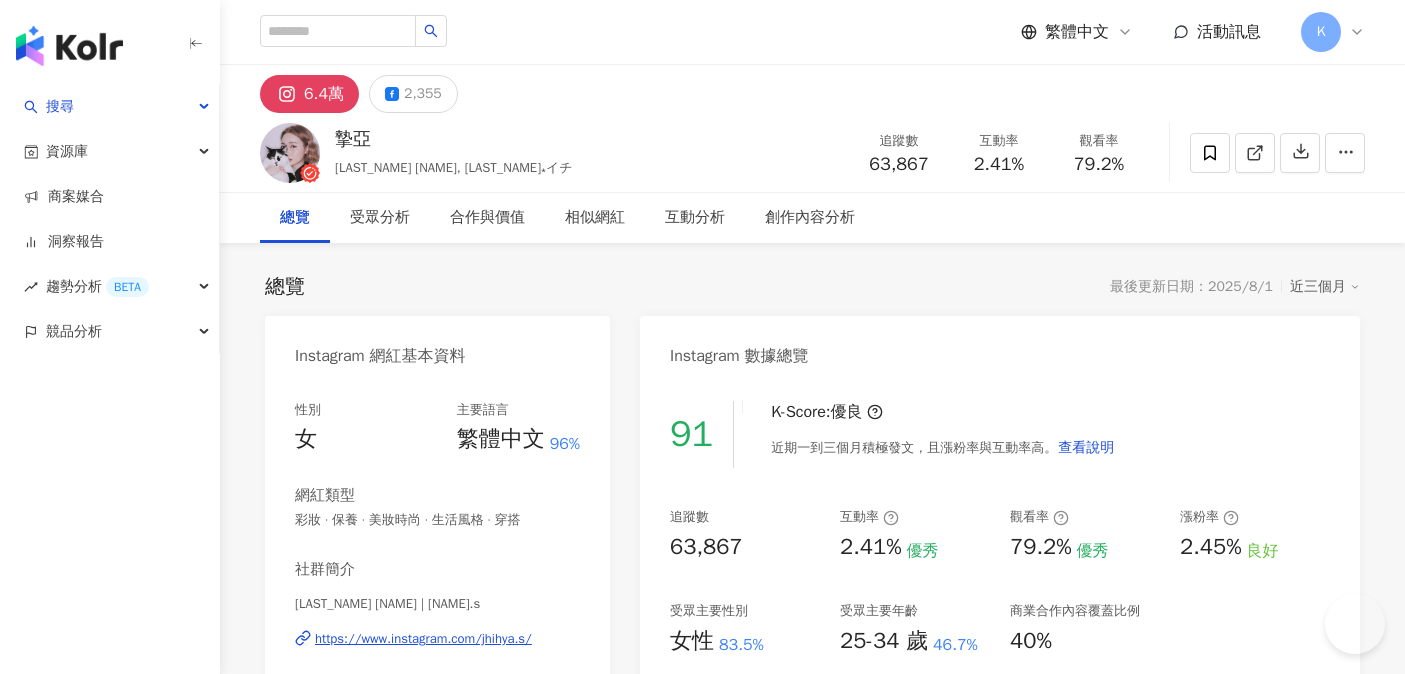 scroll, scrollTop: 0, scrollLeft: 0, axis: both 